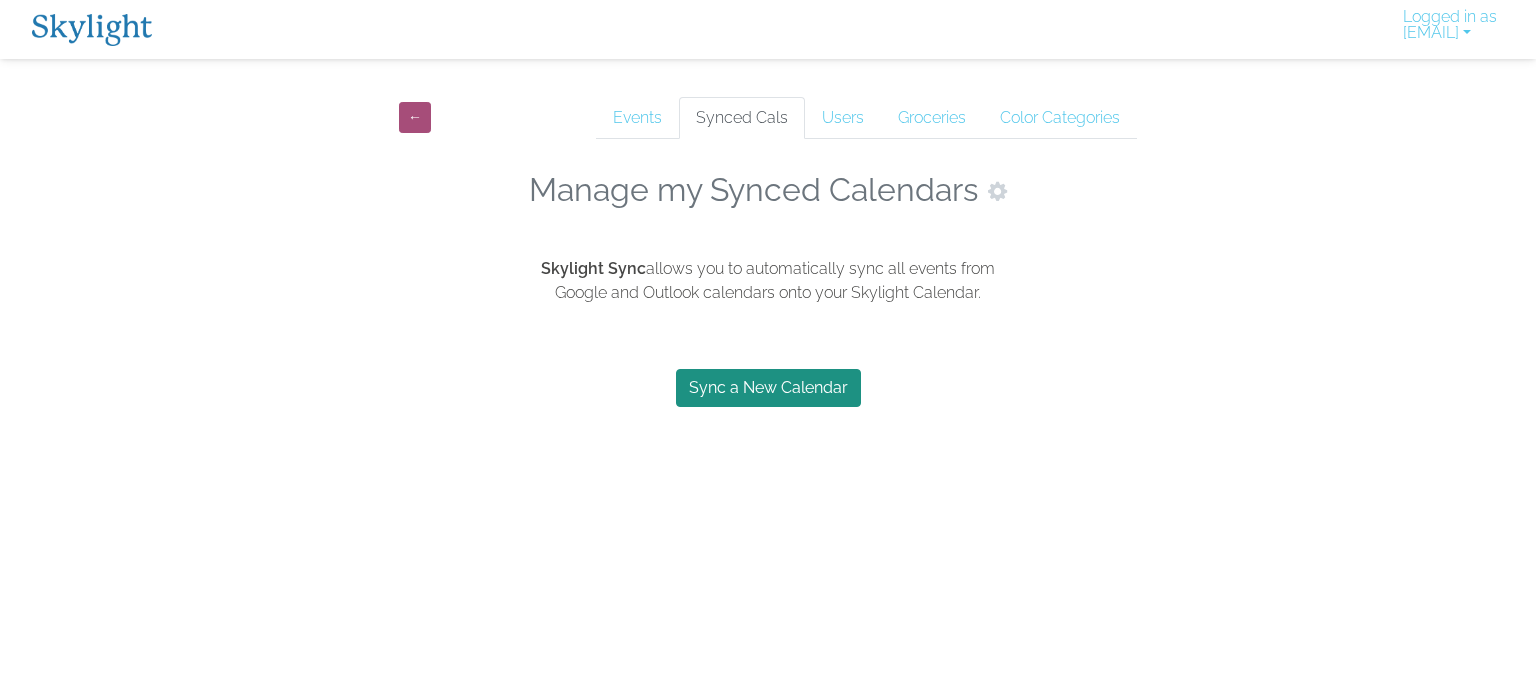 scroll, scrollTop: 0, scrollLeft: 0, axis: both 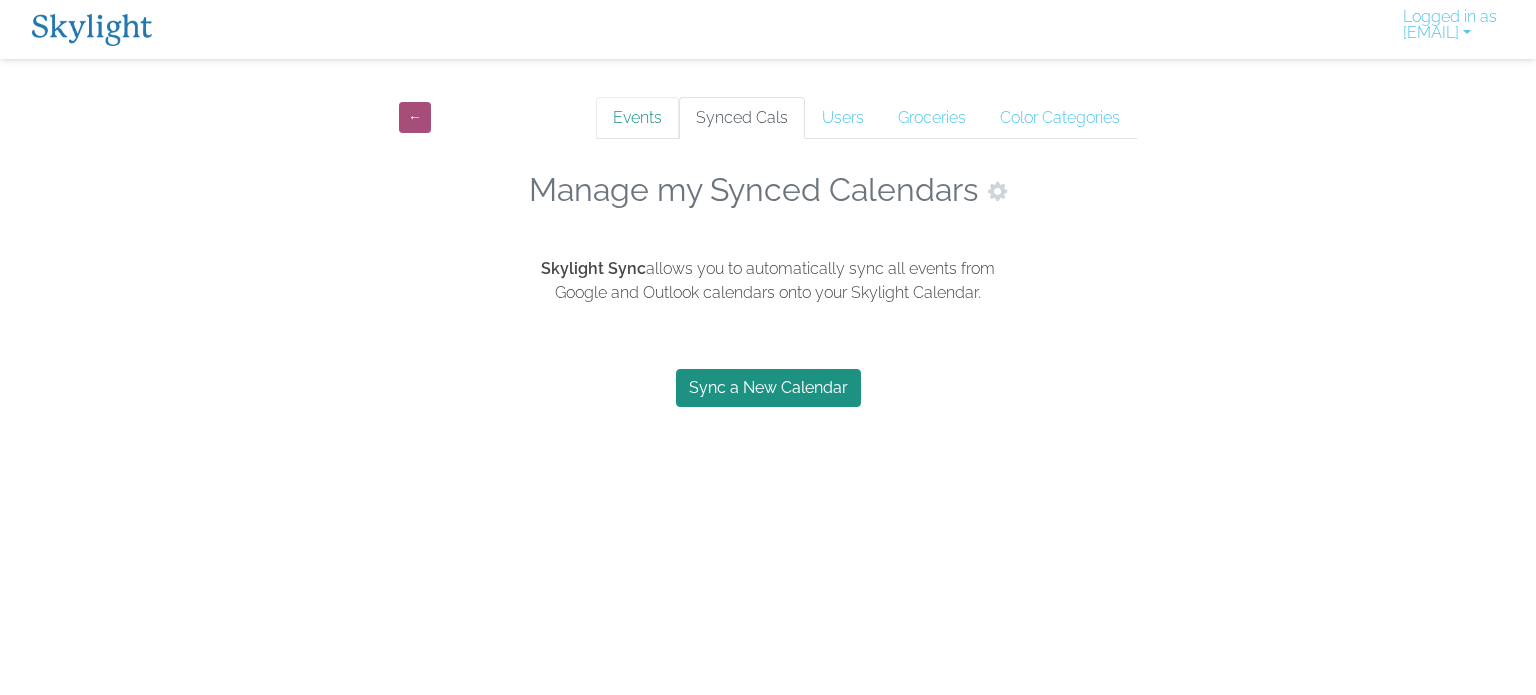 click on "Events" at bounding box center (637, 118) 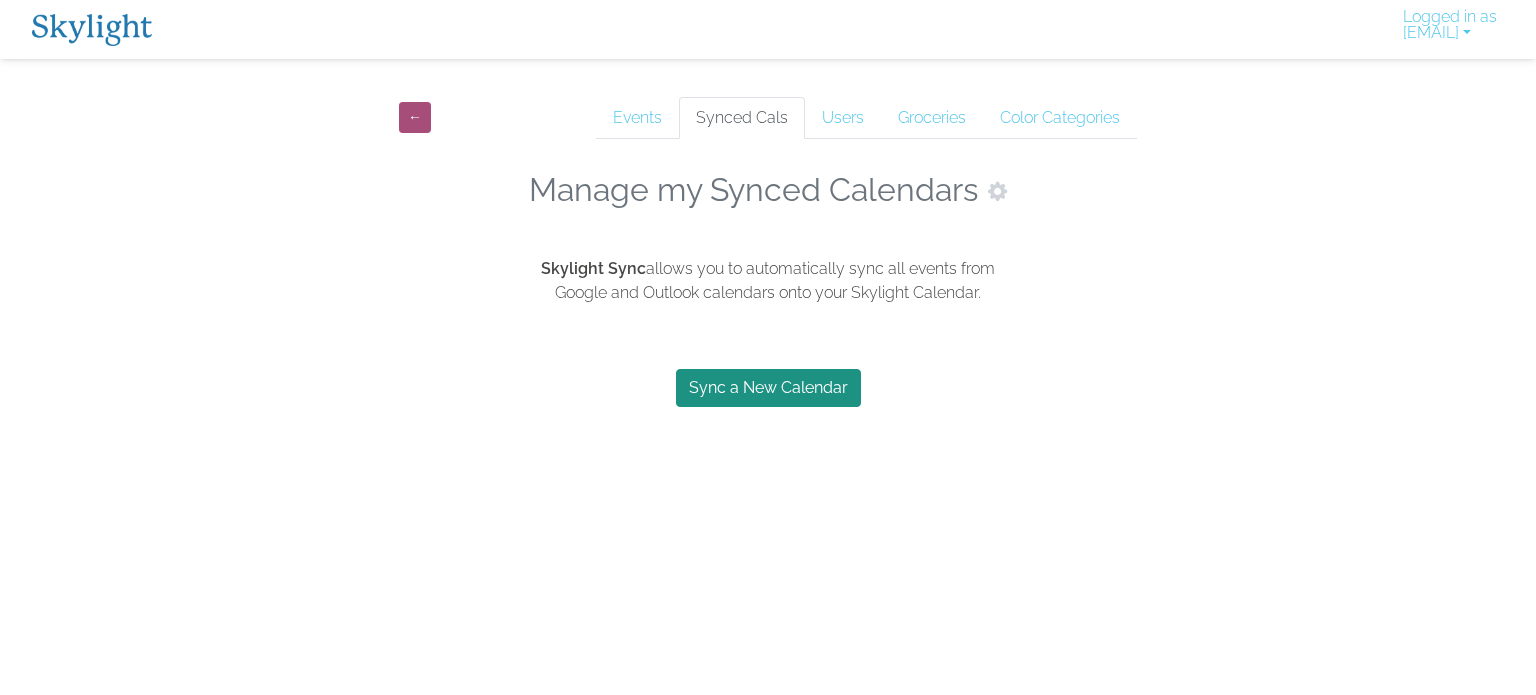 scroll, scrollTop: 0, scrollLeft: 0, axis: both 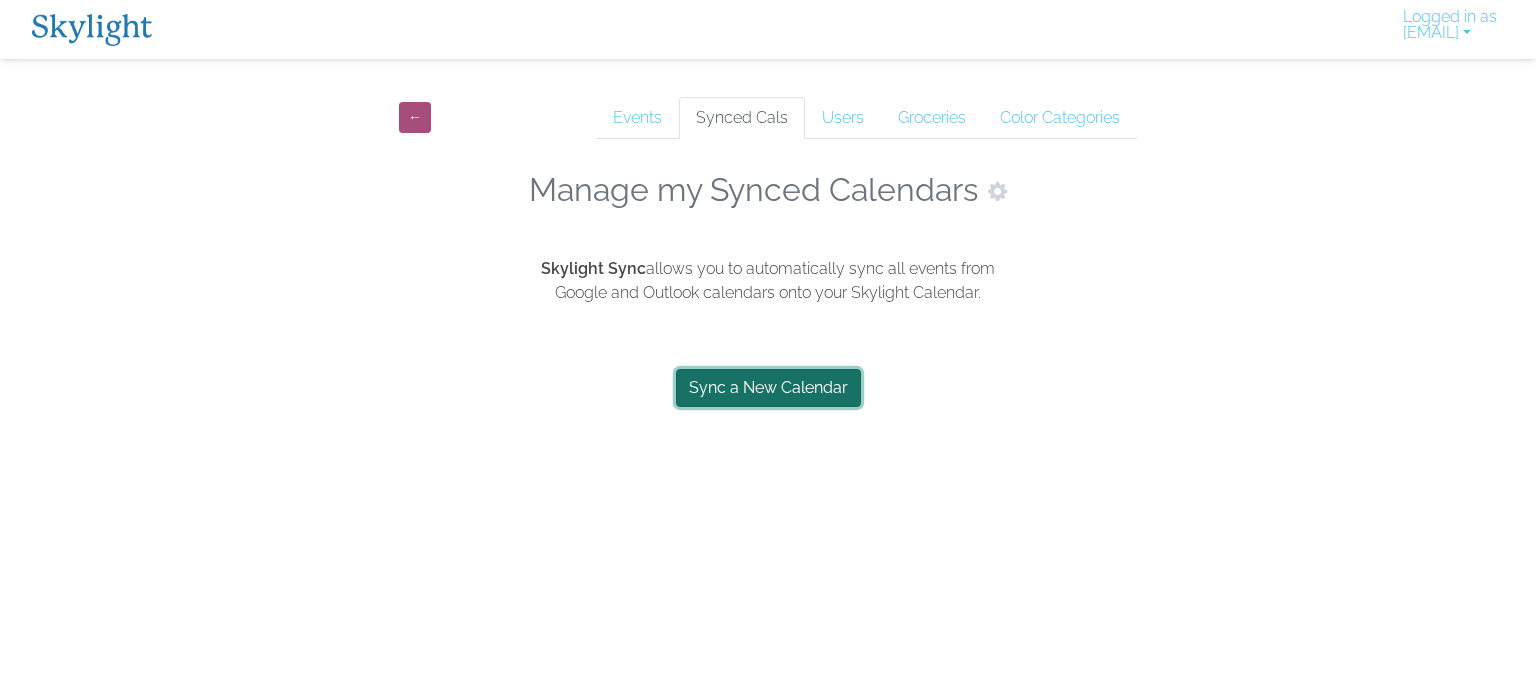 click on "Sync a New Calendar" at bounding box center [768, 388] 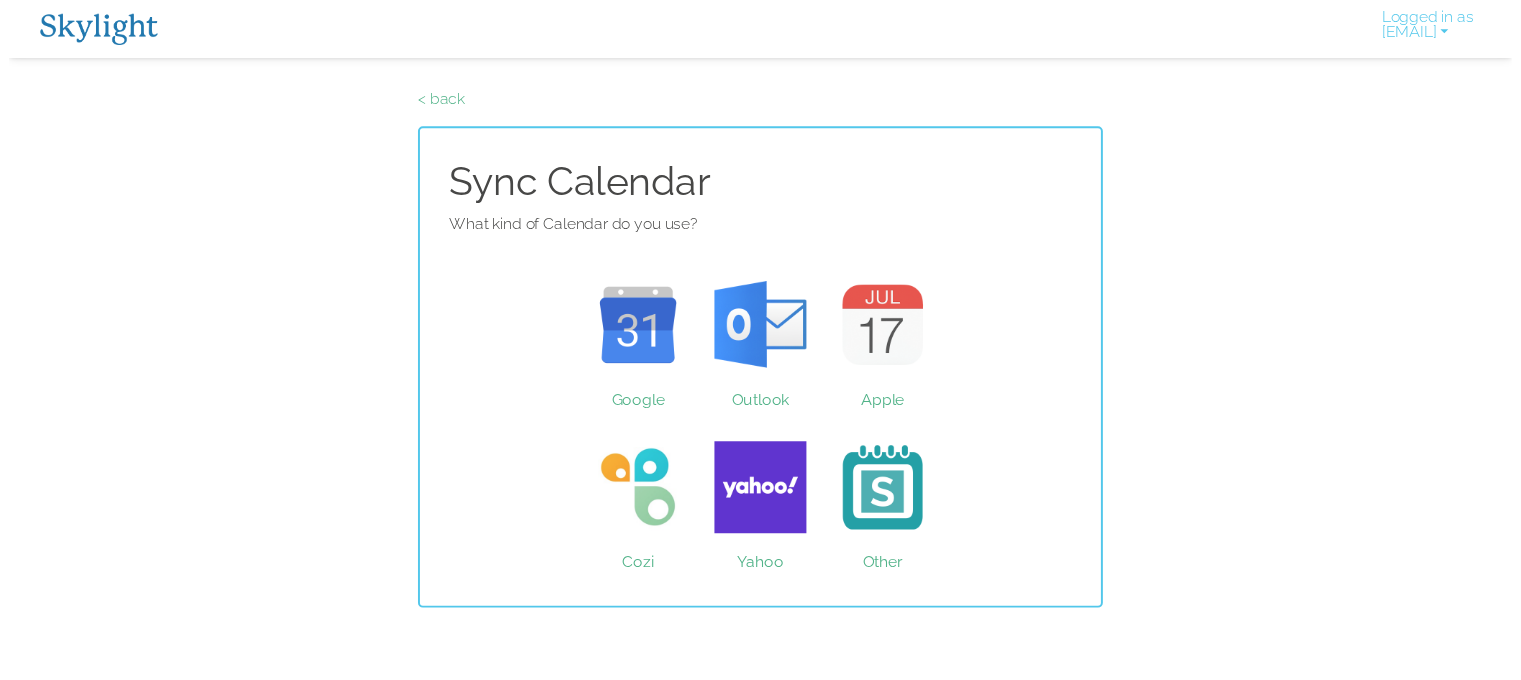 scroll, scrollTop: 0, scrollLeft: 0, axis: both 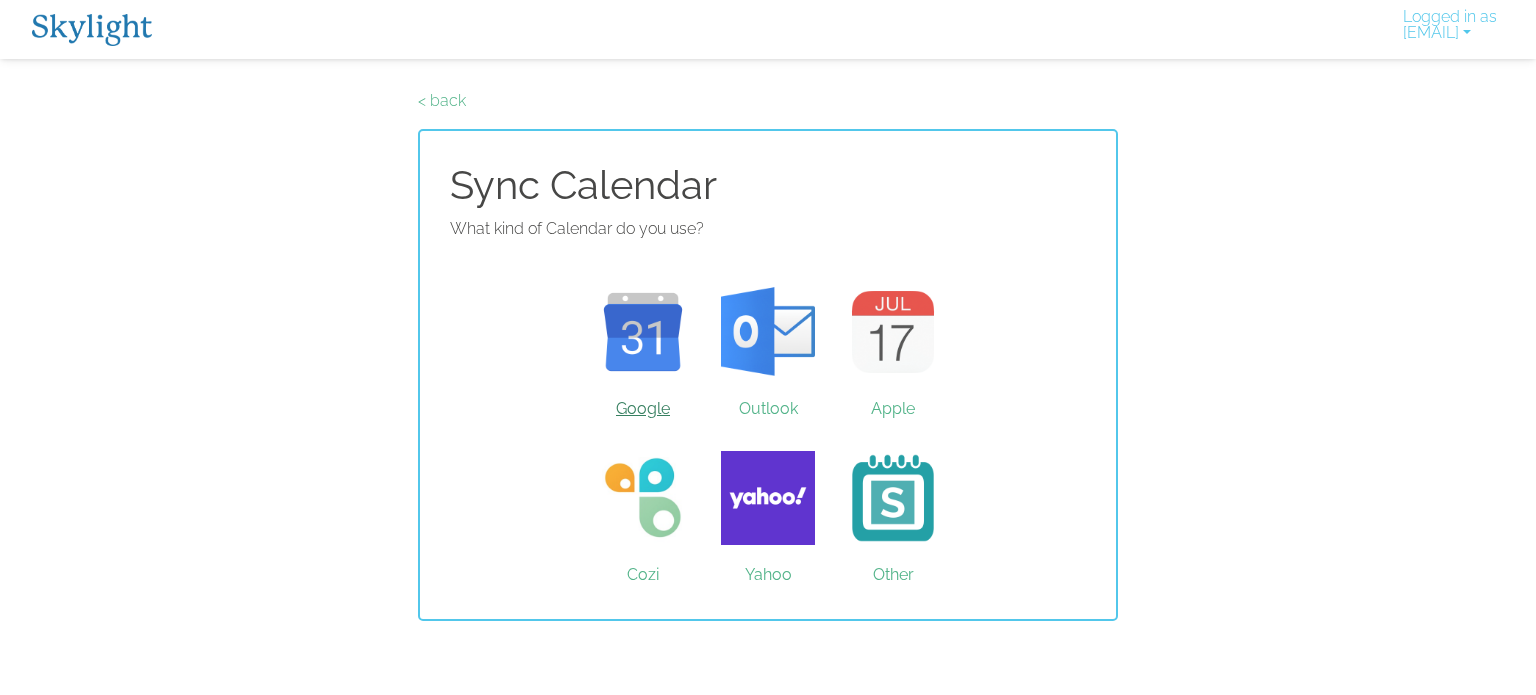 click on "Google" at bounding box center [643, 332] 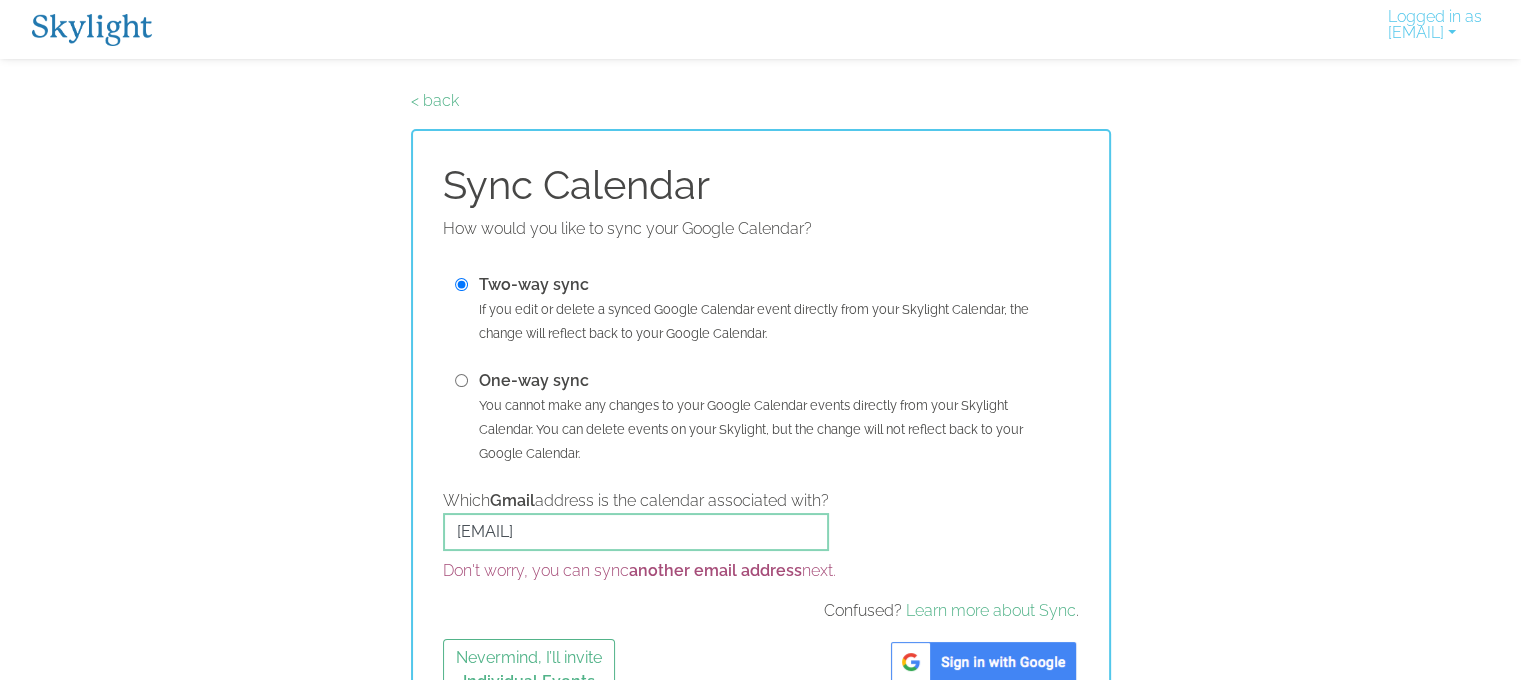 scroll, scrollTop: 51, scrollLeft: 0, axis: vertical 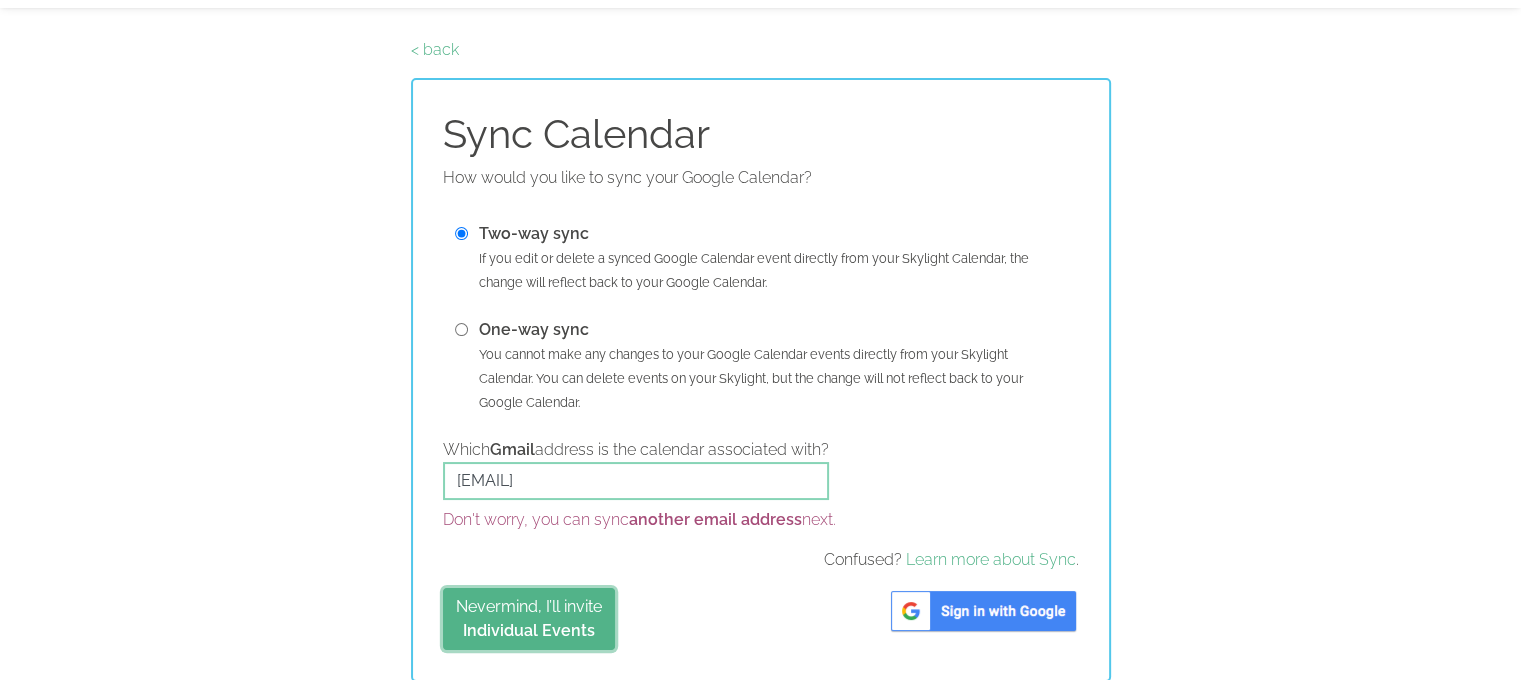 click on "Nevermind, I’ll invite  Individual Events" at bounding box center [529, 619] 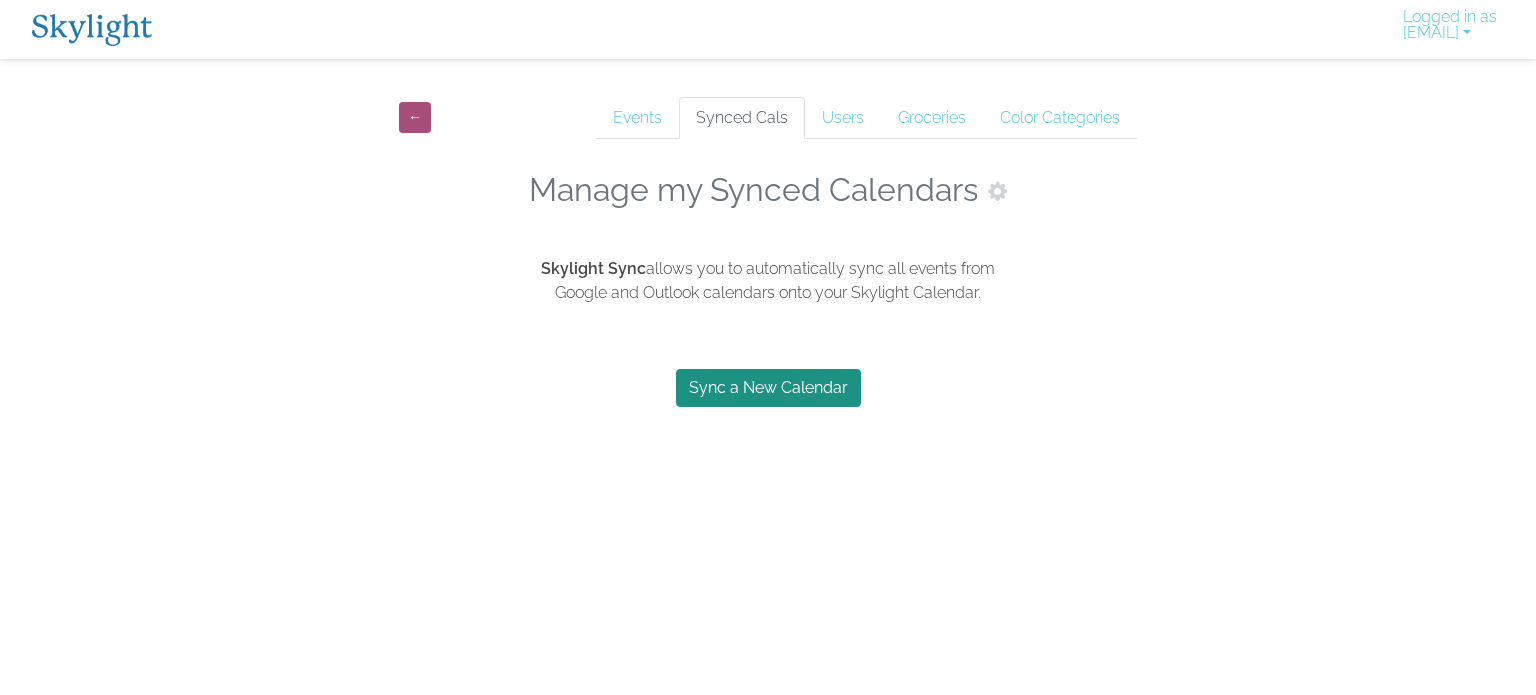 scroll, scrollTop: 0, scrollLeft: 0, axis: both 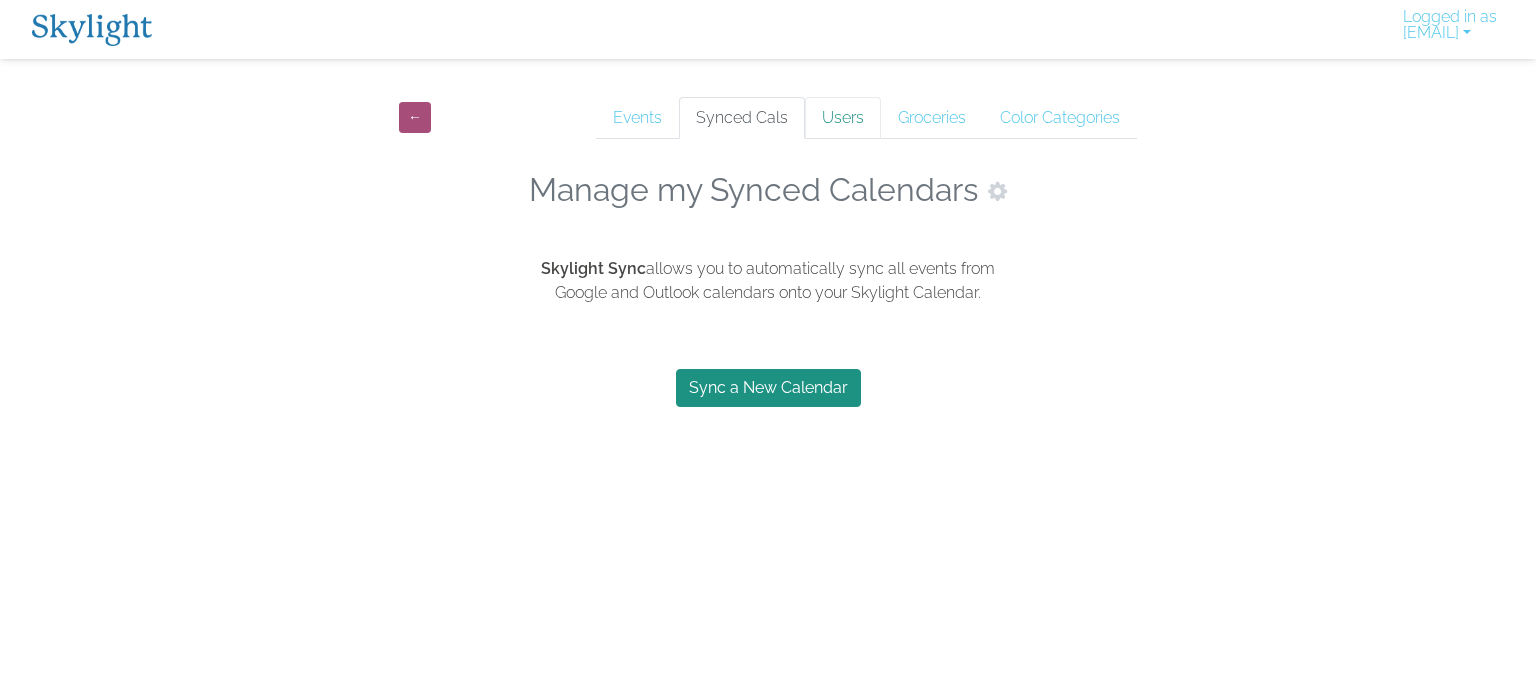 click on "Users" at bounding box center [843, 118] 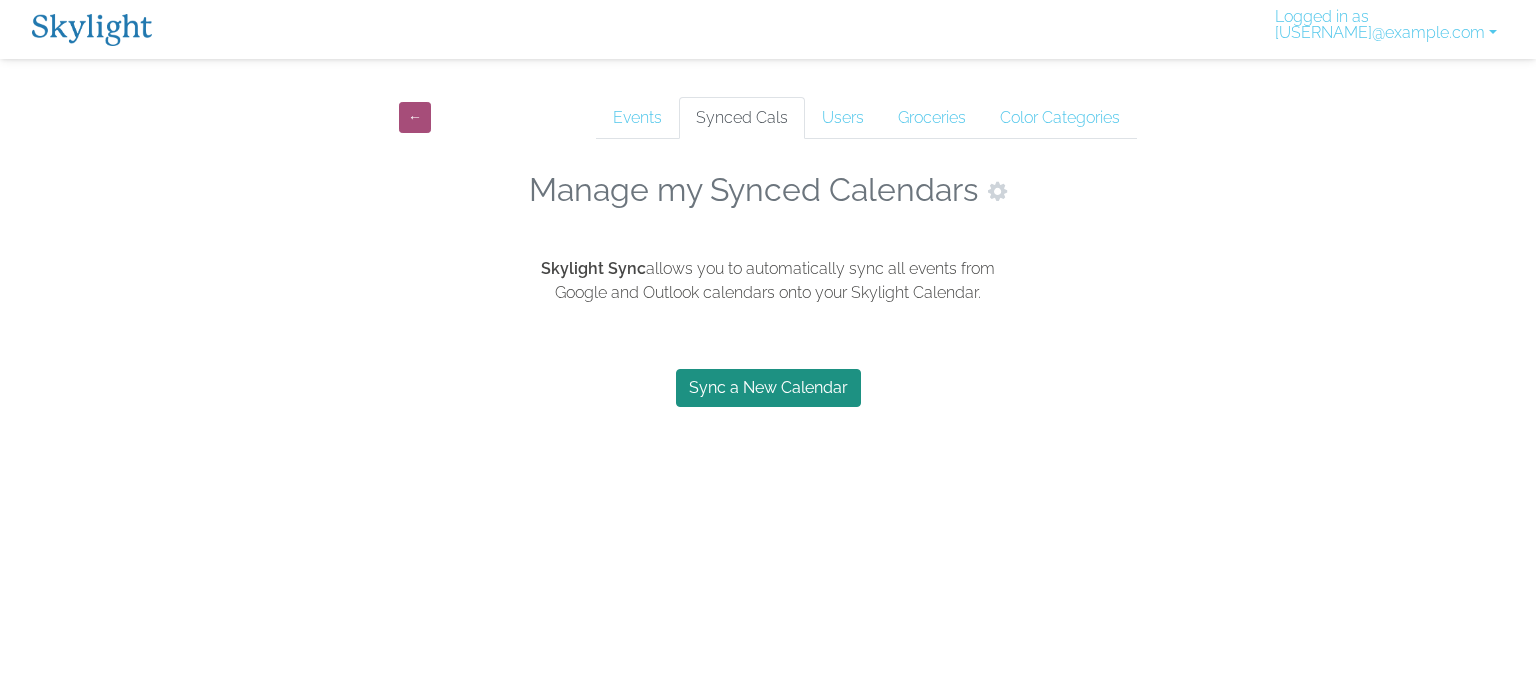 scroll, scrollTop: 0, scrollLeft: 0, axis: both 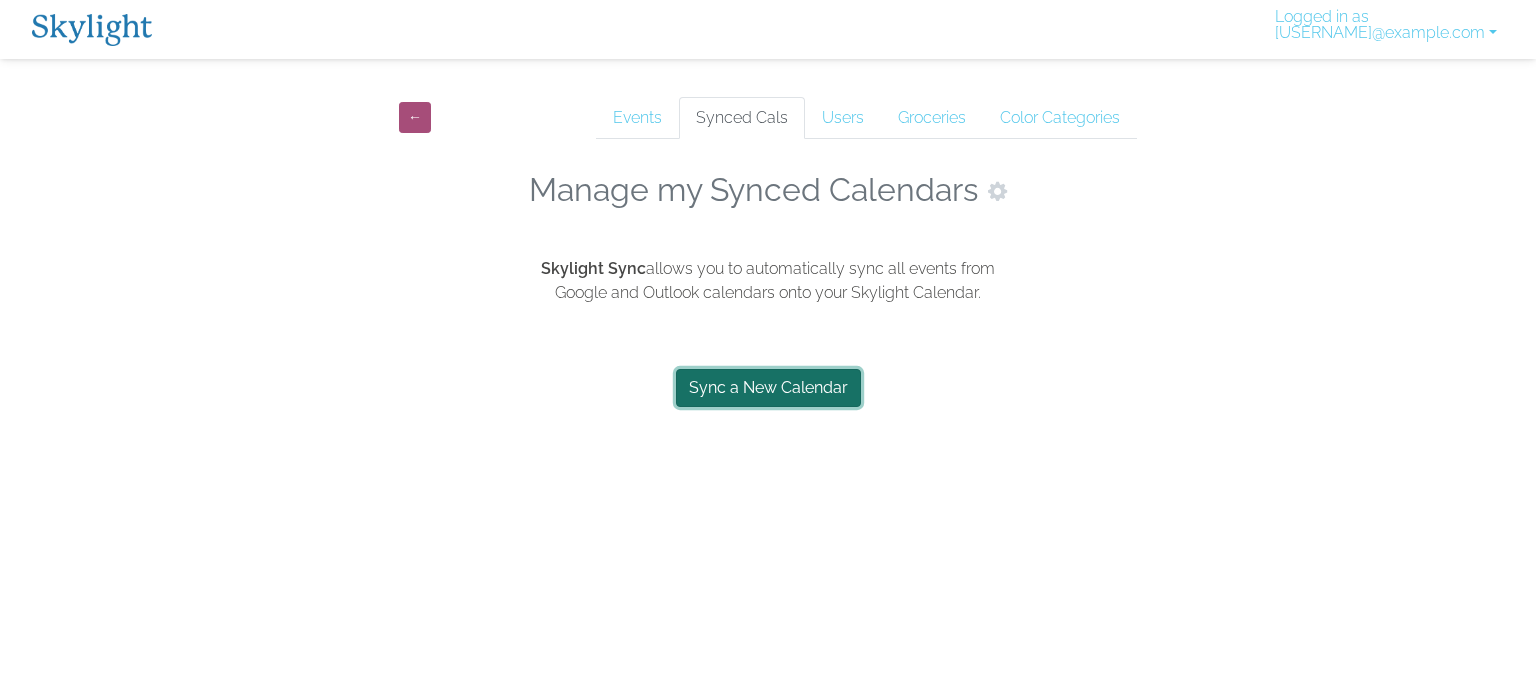 click on "Sync a New Calendar" at bounding box center (768, 388) 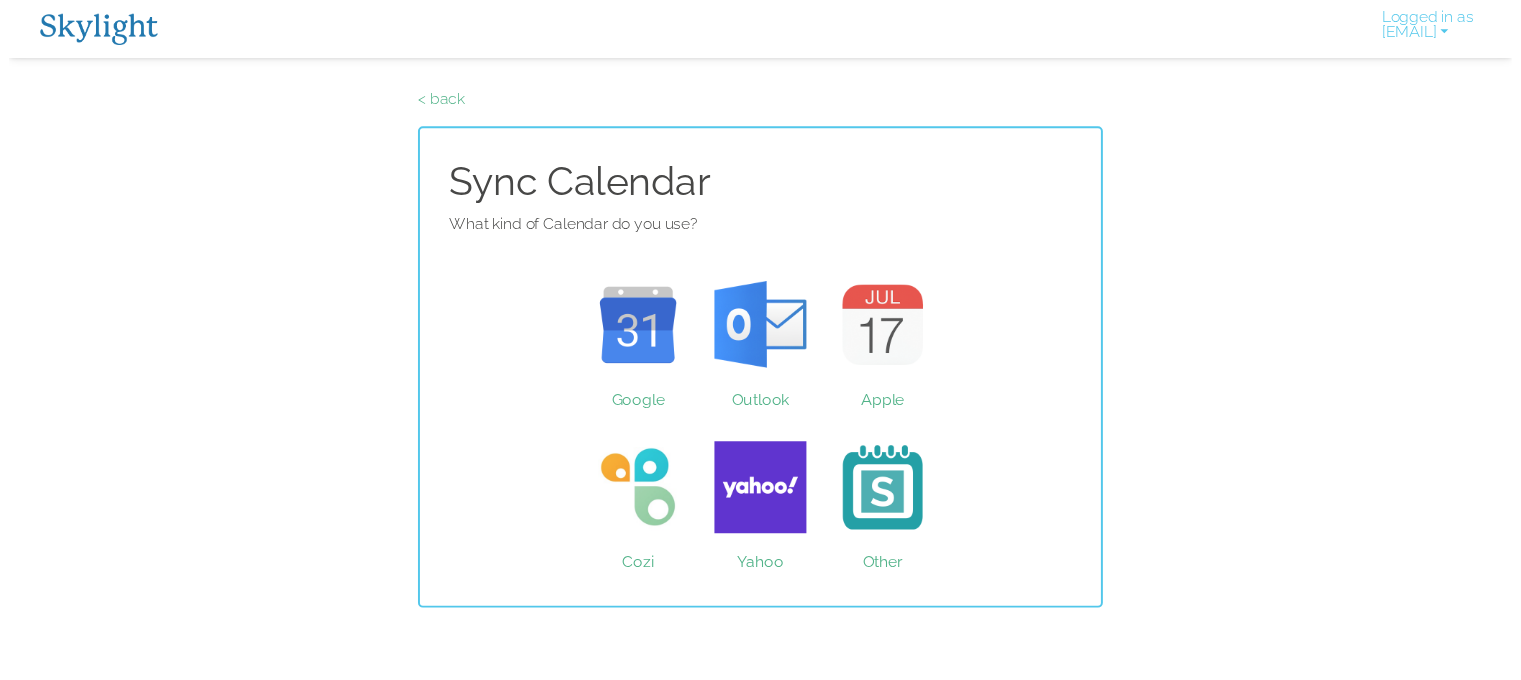 scroll, scrollTop: 0, scrollLeft: 0, axis: both 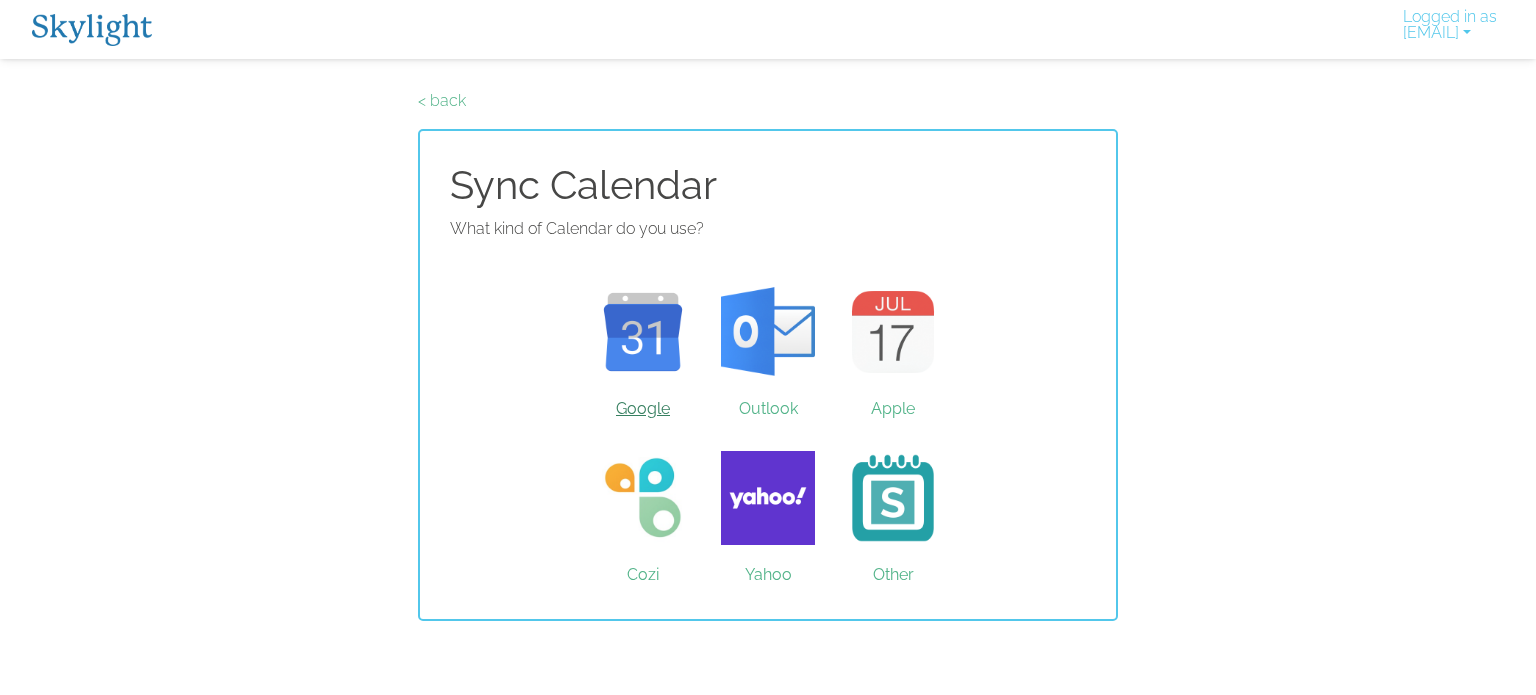 click on "Google" at bounding box center [643, 332] 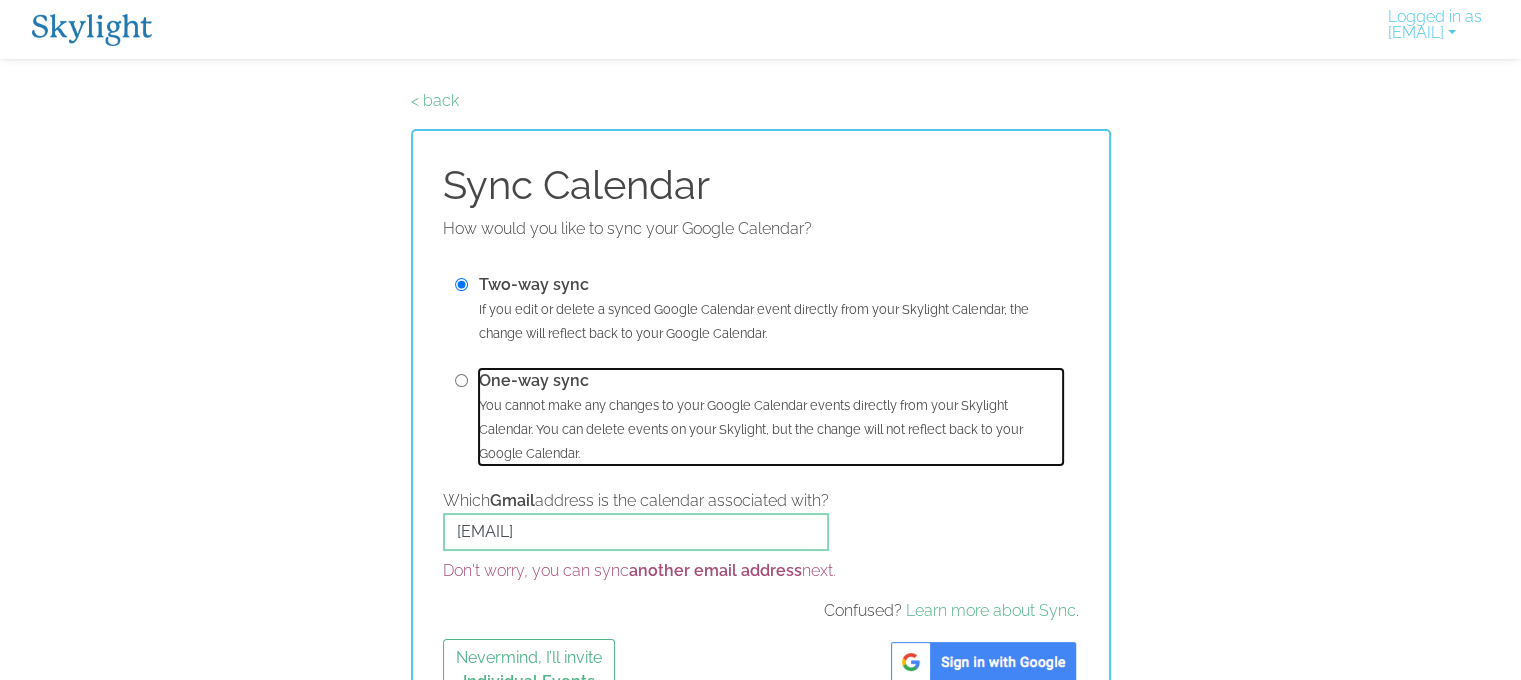 click on "One-way sync You cannot make any changes to your Google Calendar events directly from your Skylight Calendar. You can delete events on your Skylight, but the change will not reflect back to your Google Calendar." at bounding box center [771, 417] 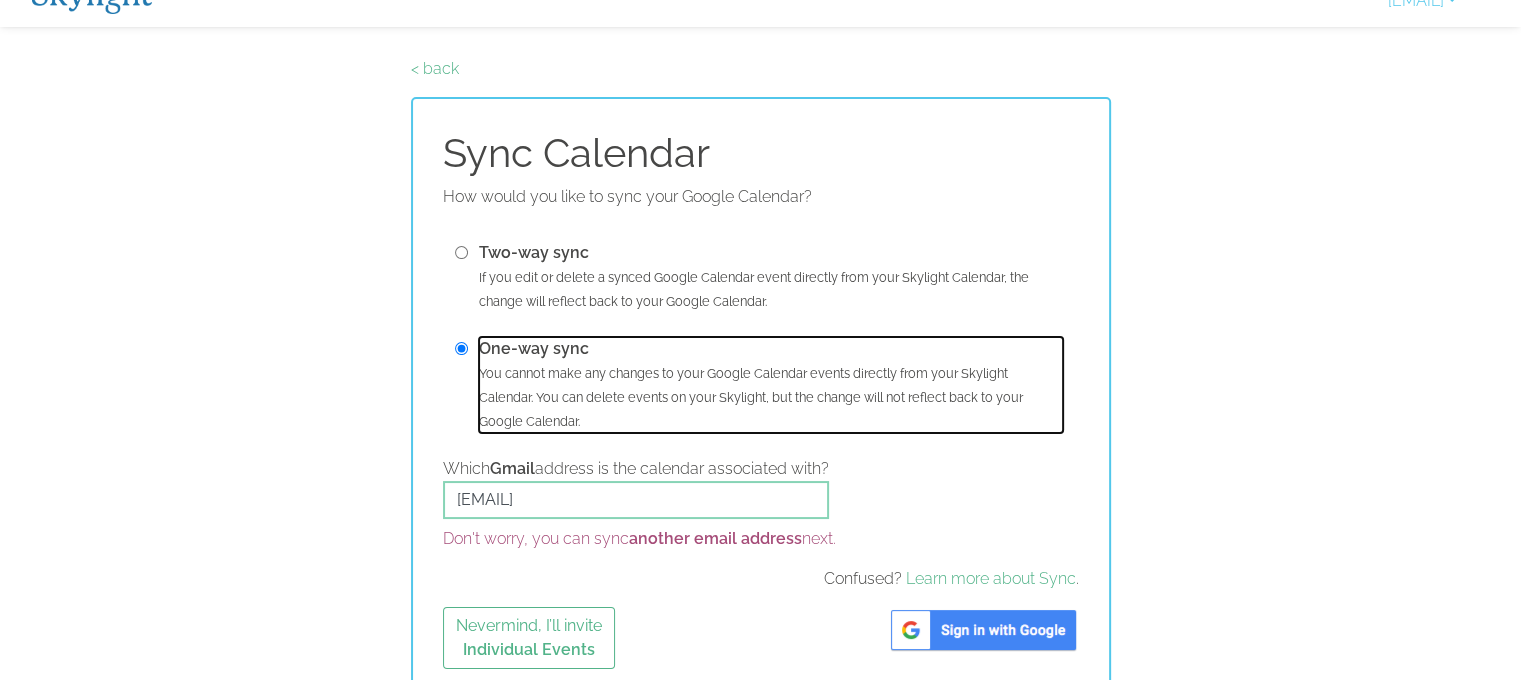 scroll, scrollTop: 51, scrollLeft: 0, axis: vertical 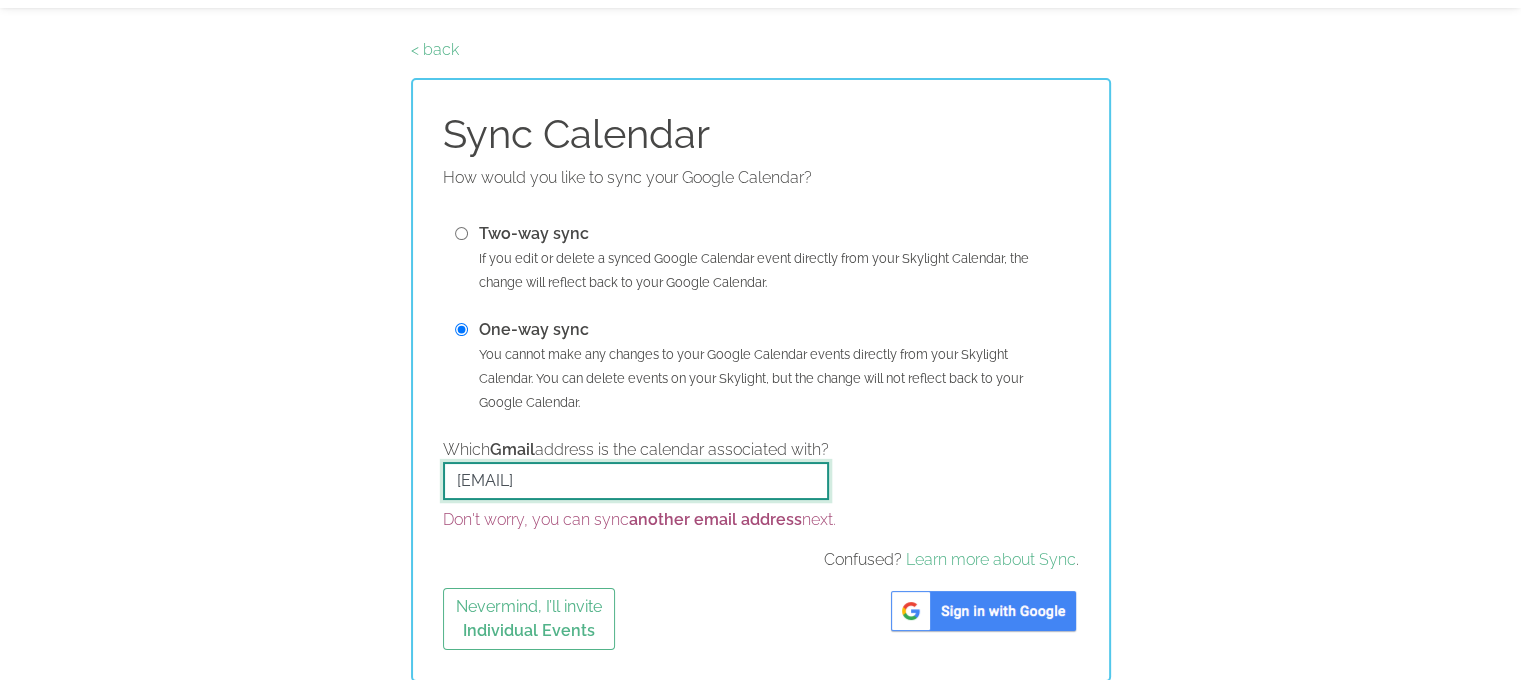 click on "[EMAIL]" at bounding box center [636, 481] 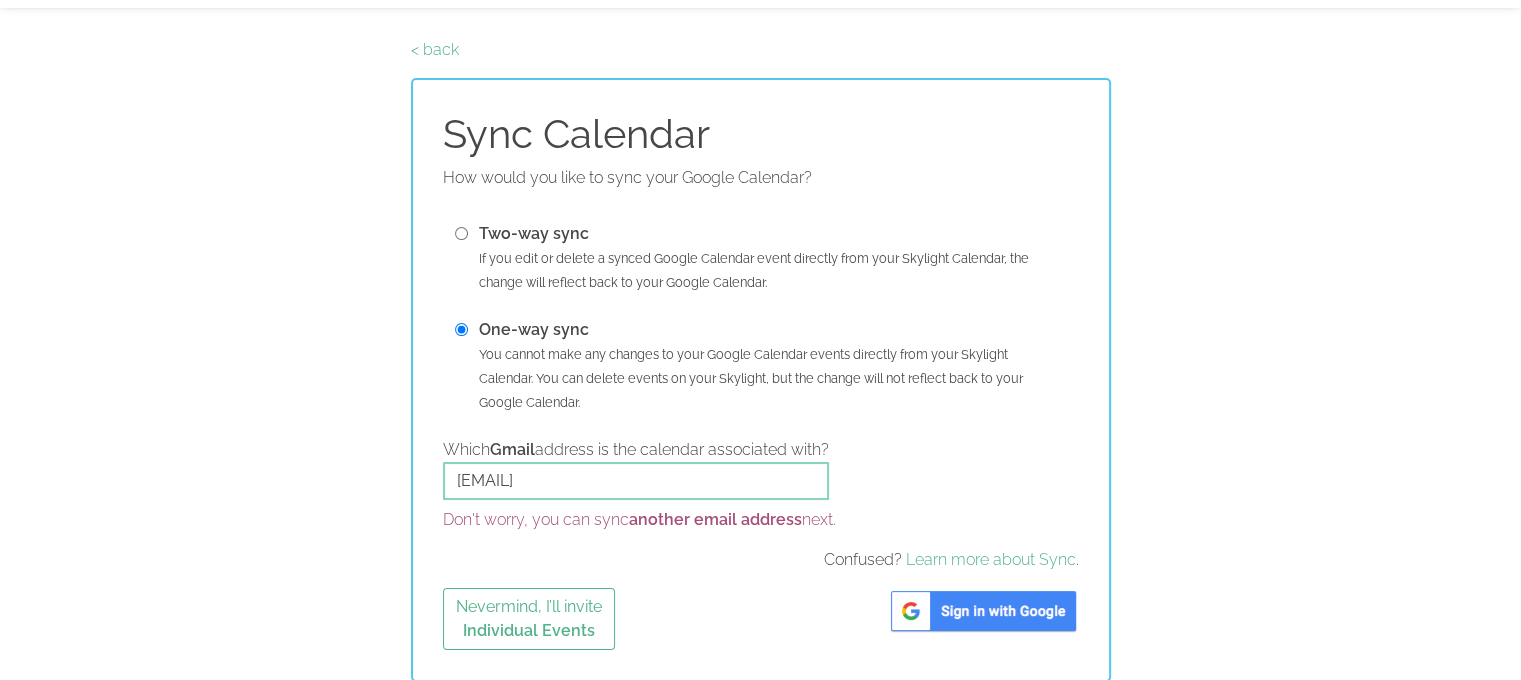 click on "Which  Gmail  address is the calendar associated with? ellastrandlewis@gmail.com Don't worry, you can sync  another email address  next. Confused?   Learn more about Sync ." at bounding box center [761, 505] 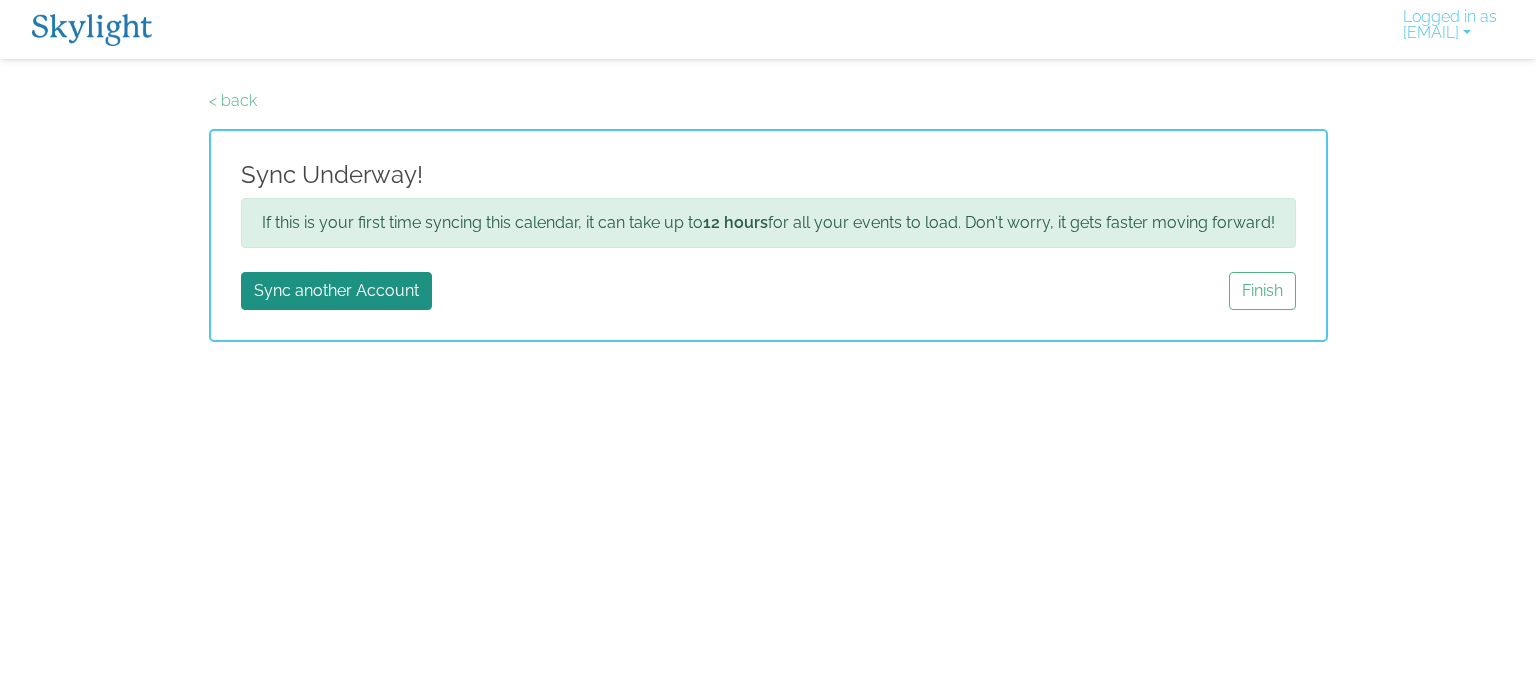 scroll, scrollTop: 0, scrollLeft: 0, axis: both 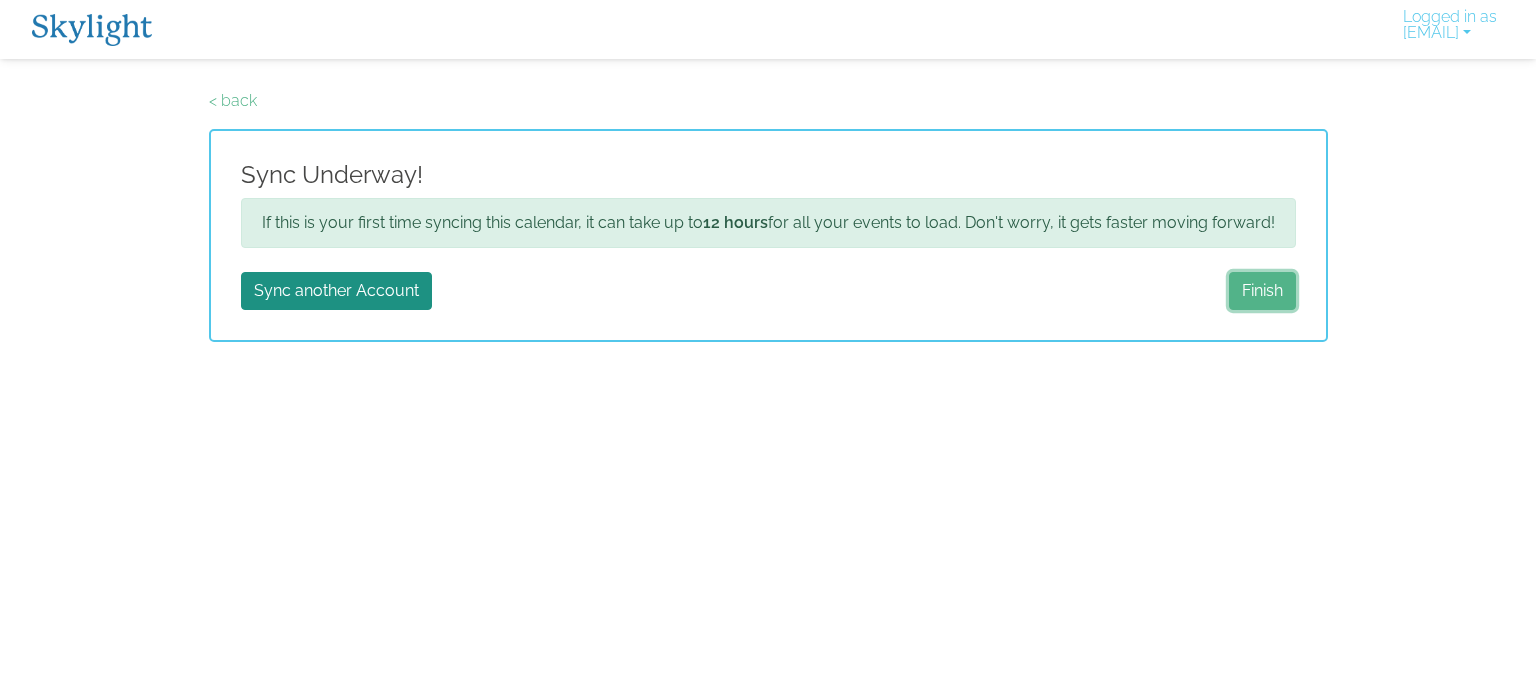 click on "Finish" at bounding box center (1262, 291) 